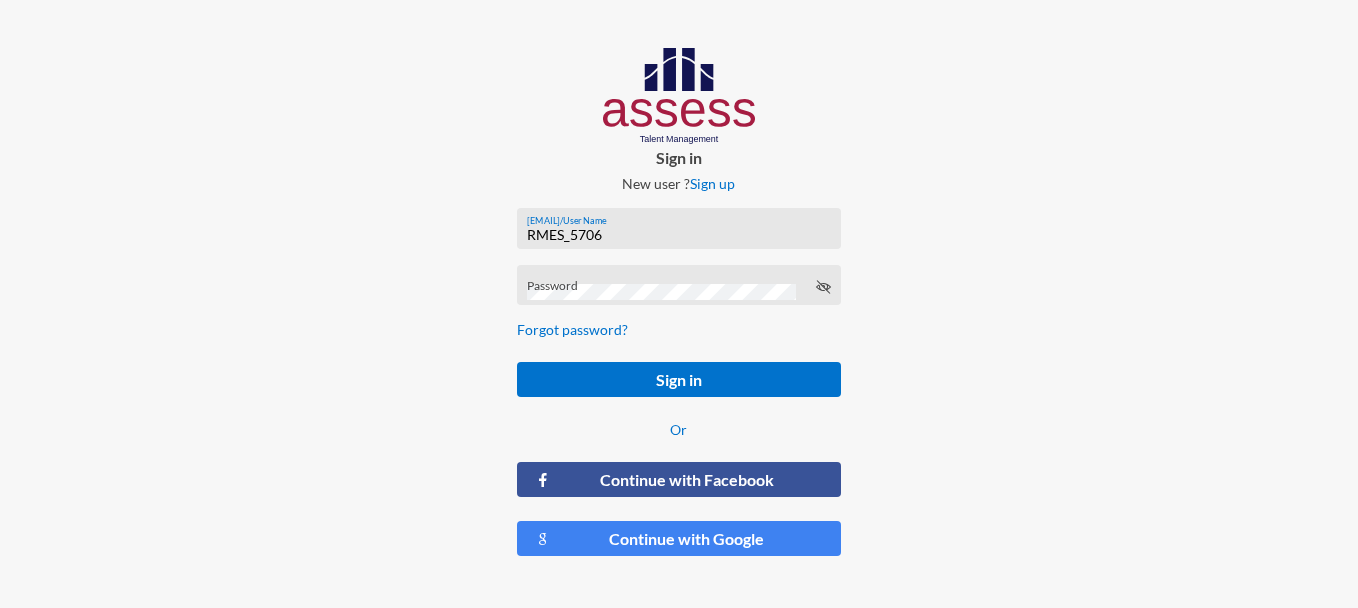 scroll, scrollTop: 0, scrollLeft: 0, axis: both 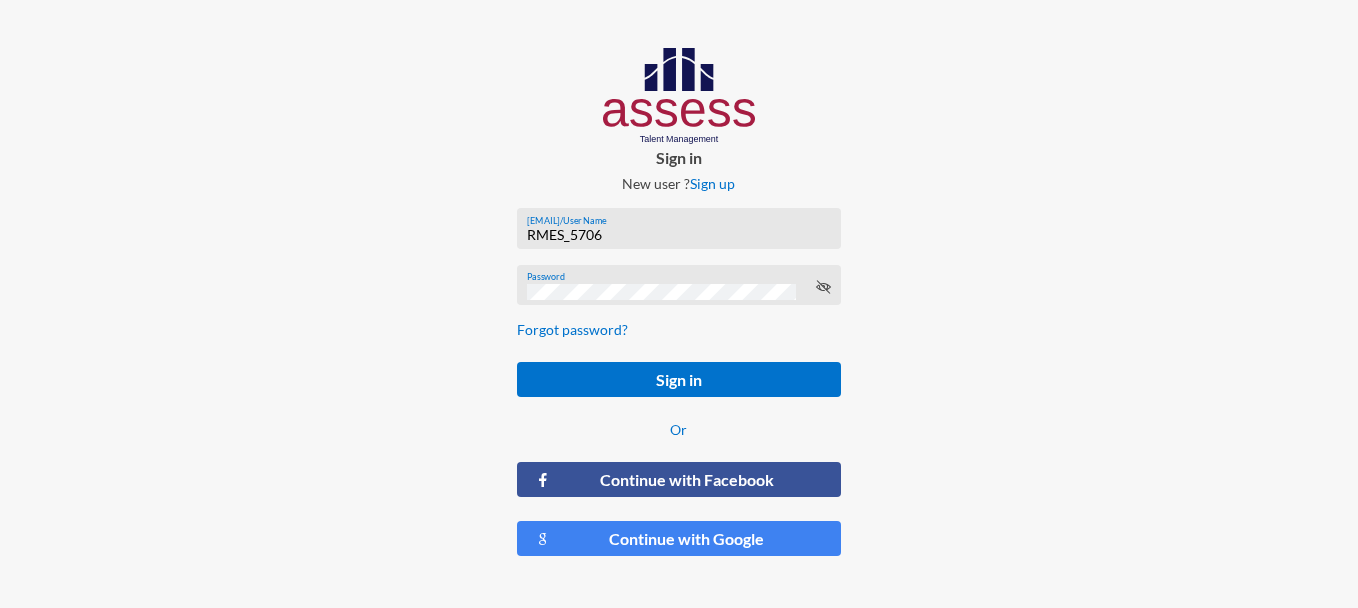click at bounding box center [823, 287] 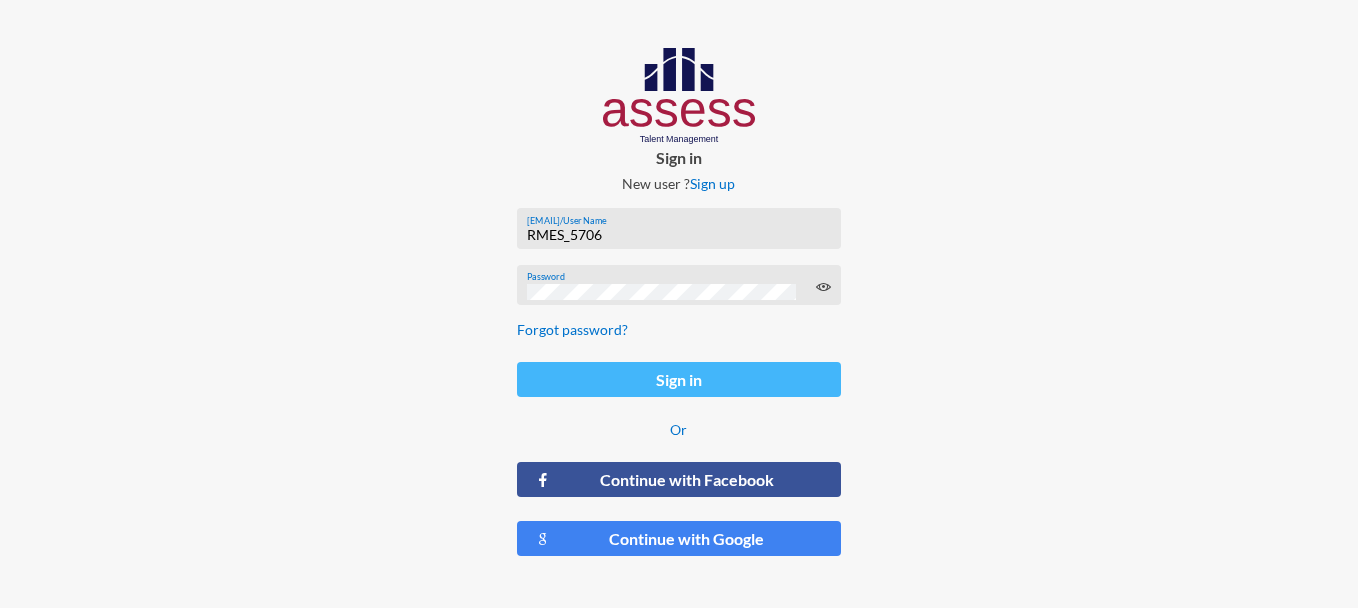 click on "Sign in" at bounding box center (679, 379) 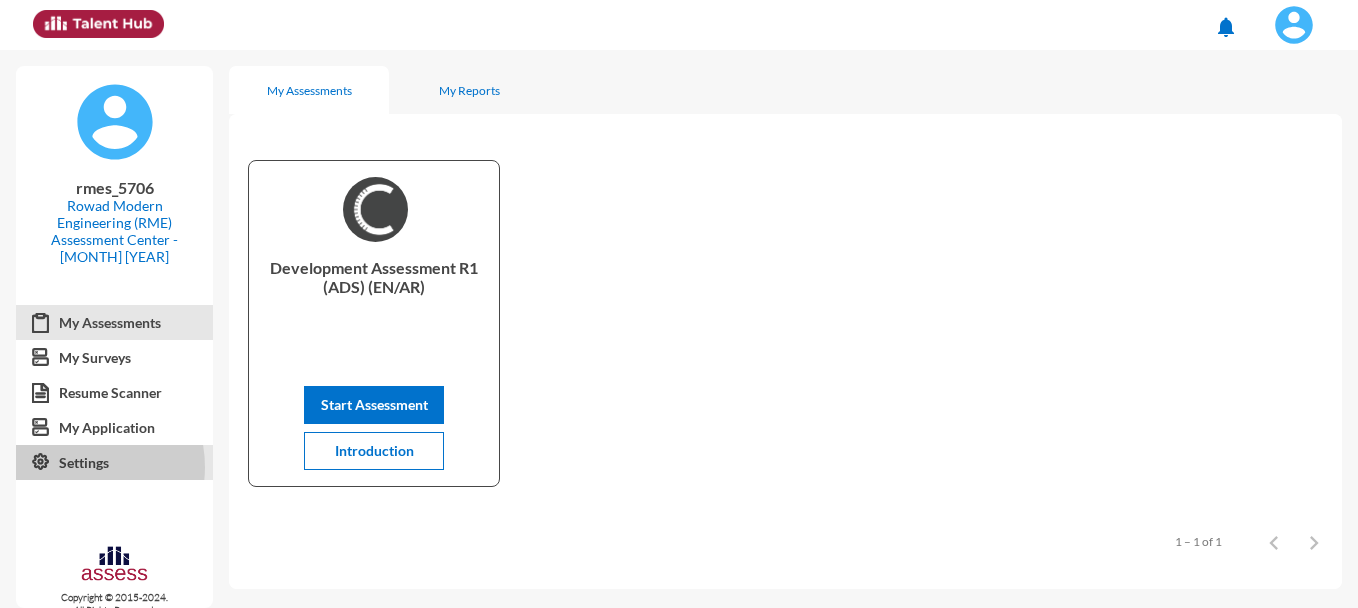 click on "Settings" at bounding box center (114, 463) 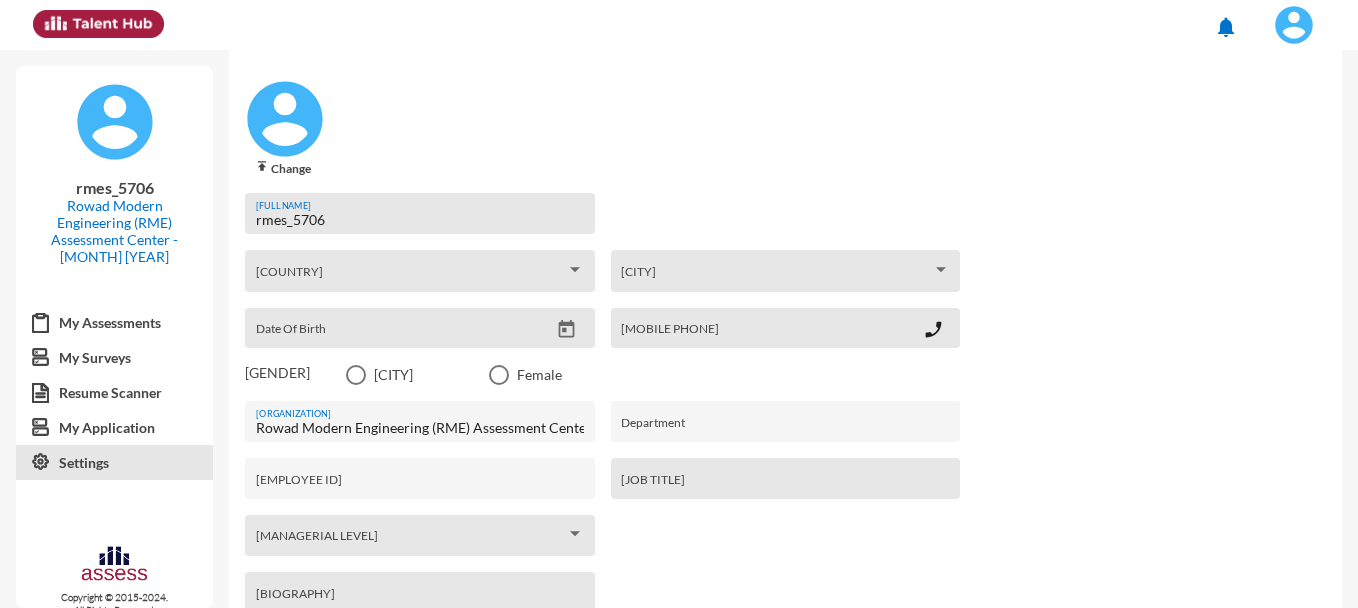 scroll, scrollTop: 54, scrollLeft: 0, axis: vertical 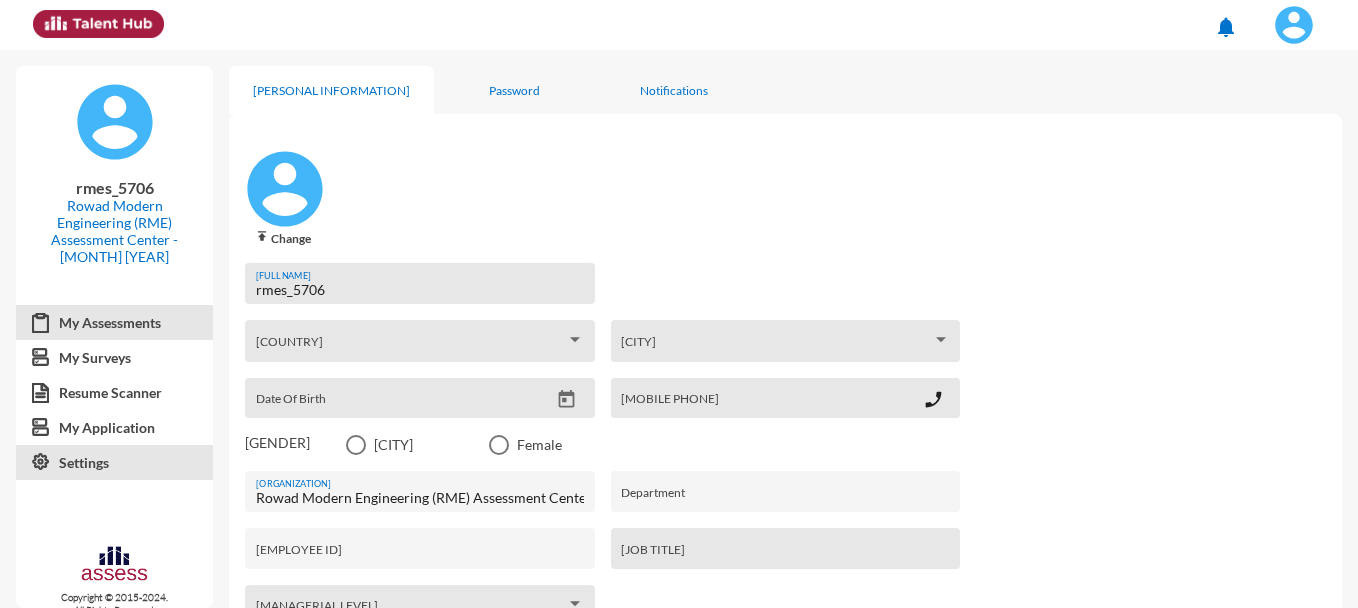 click on "My Assessments" at bounding box center [114, 323] 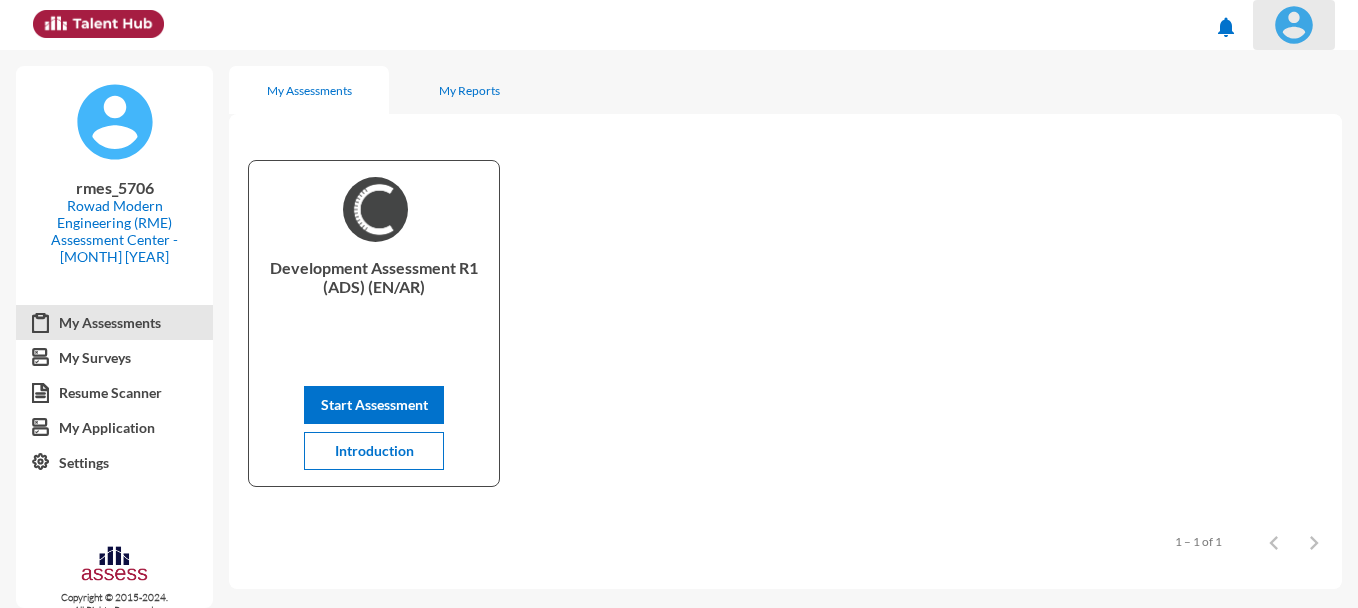click at bounding box center (1294, 25) 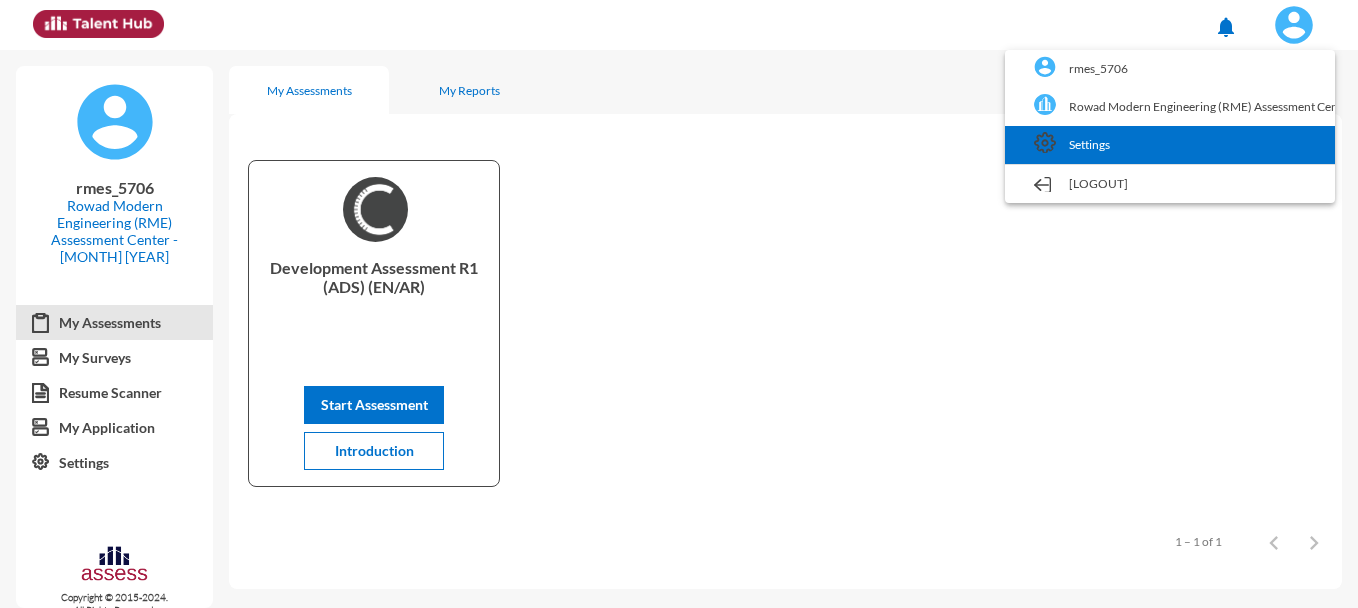 click on "Settings" at bounding box center [1170, 145] 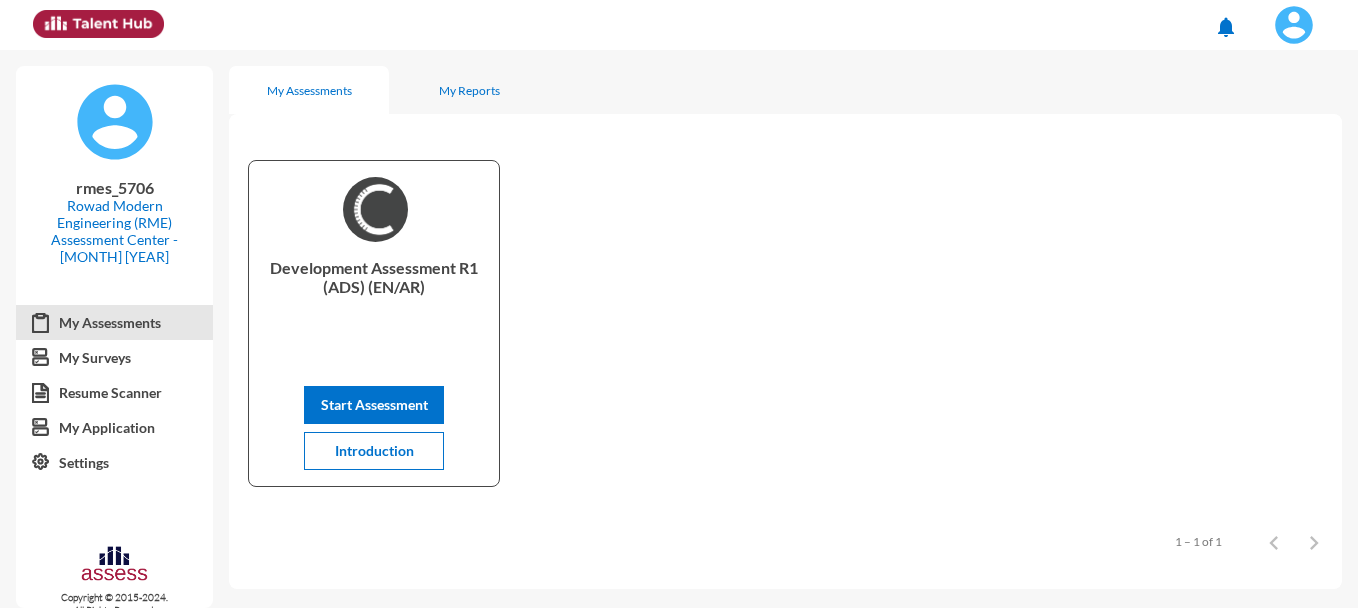 scroll, scrollTop: 73, scrollLeft: 0, axis: vertical 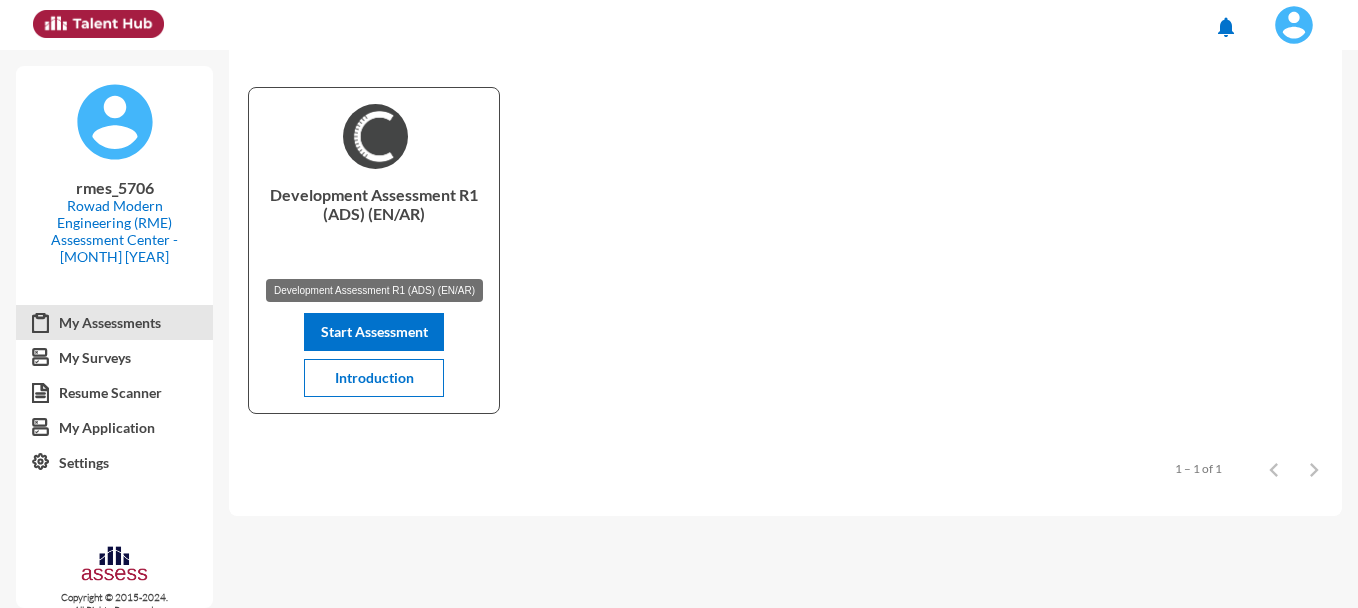 drag, startPoint x: 419, startPoint y: 212, endPoint x: 375, endPoint y: 210, distance: 44.04543 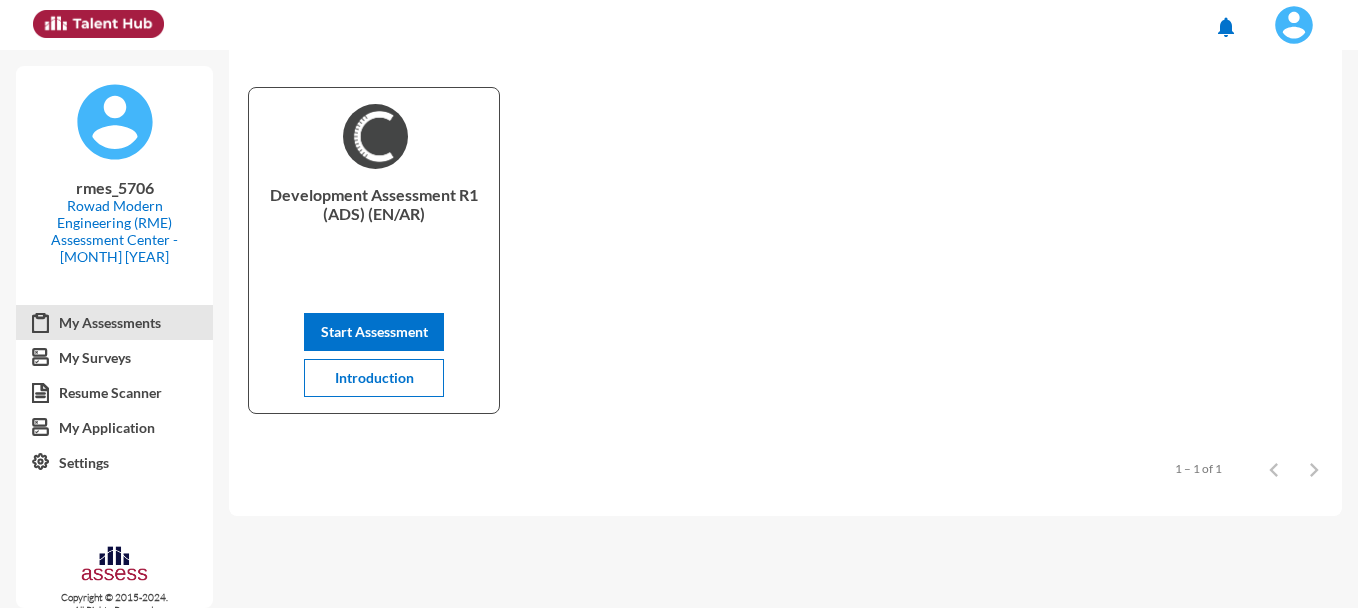 drag, startPoint x: 375, startPoint y: 210, endPoint x: 602, endPoint y: 229, distance: 227.79376 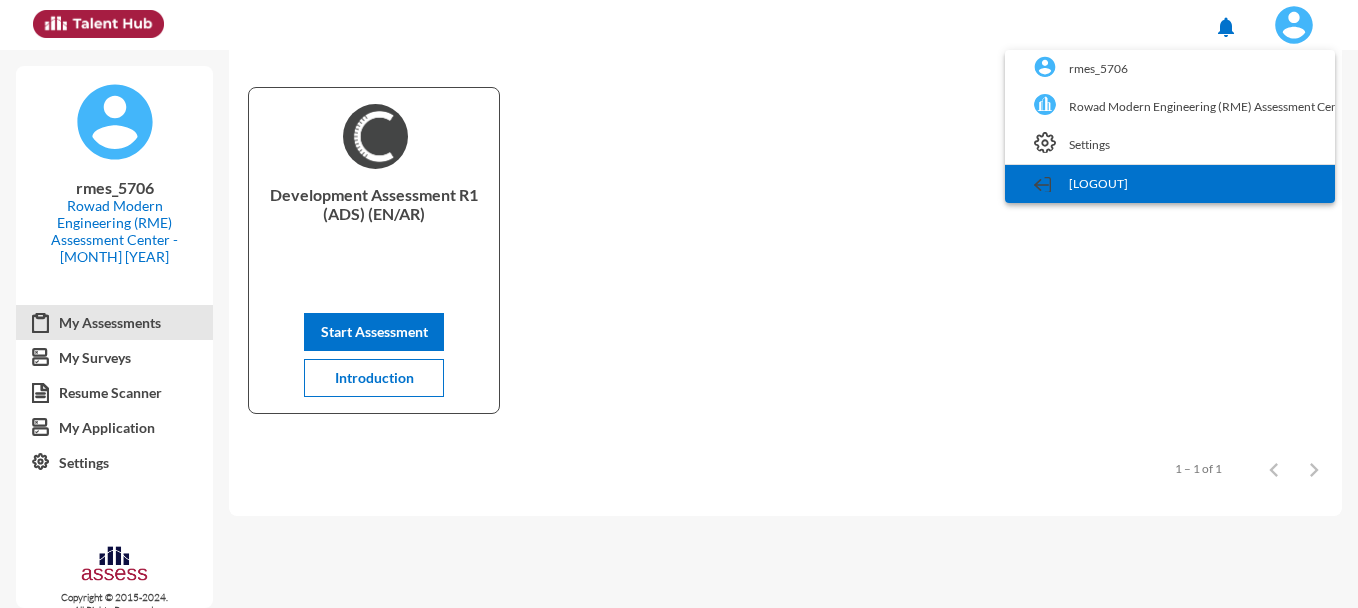 click on "[LOGOUT]" at bounding box center (1170, 69) 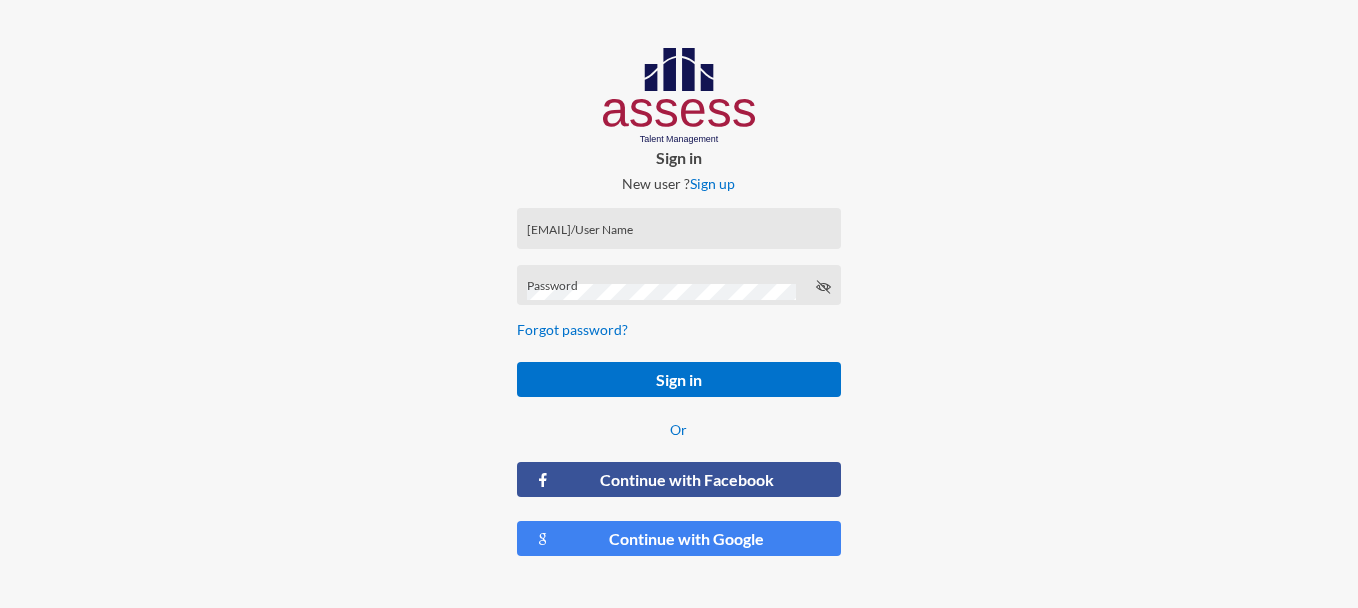 type on "RMES_5706" 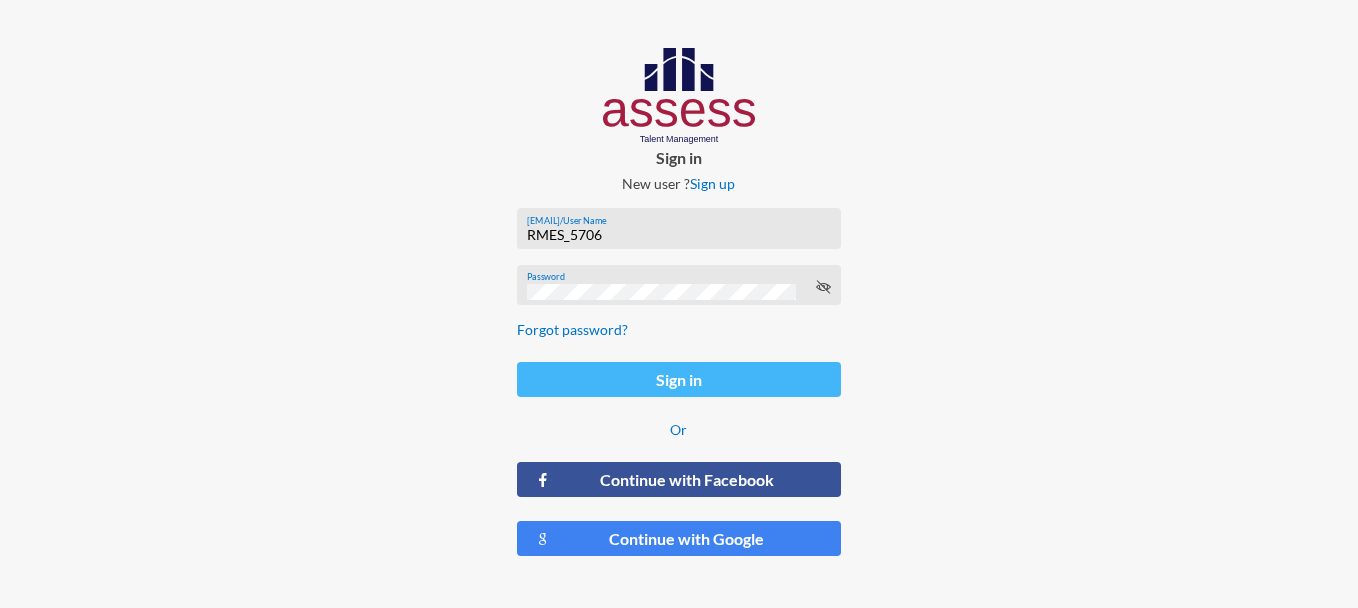 click on "Sign in" at bounding box center (679, 379) 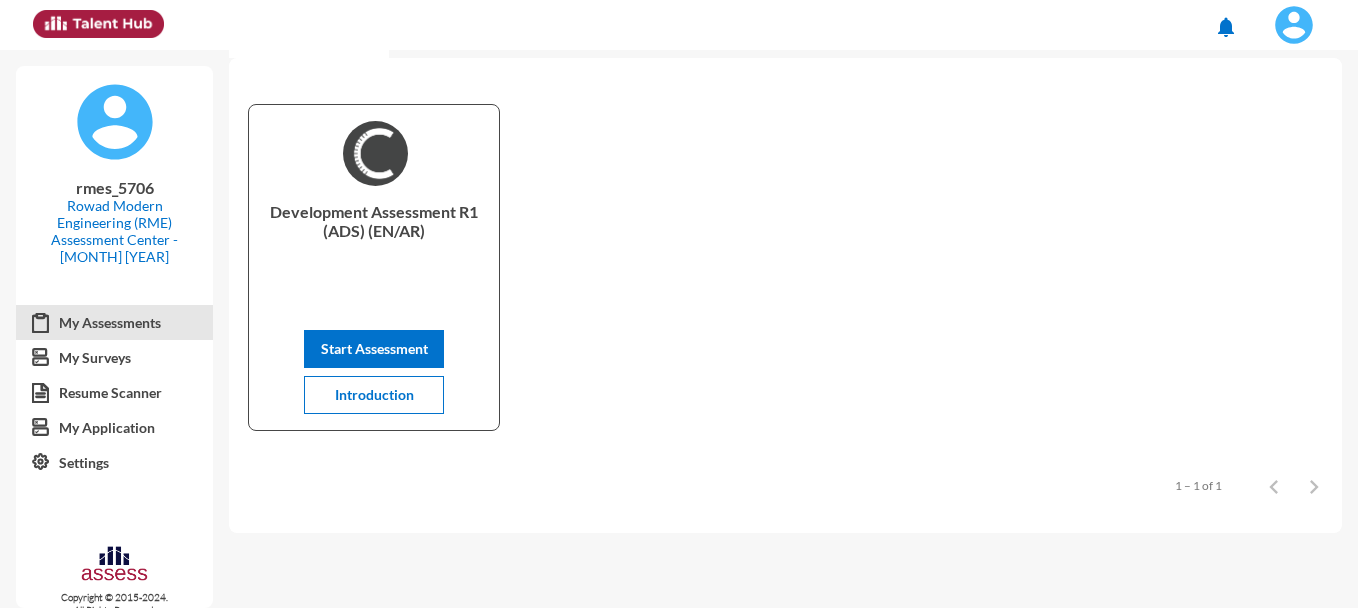 scroll, scrollTop: 80, scrollLeft: 0, axis: vertical 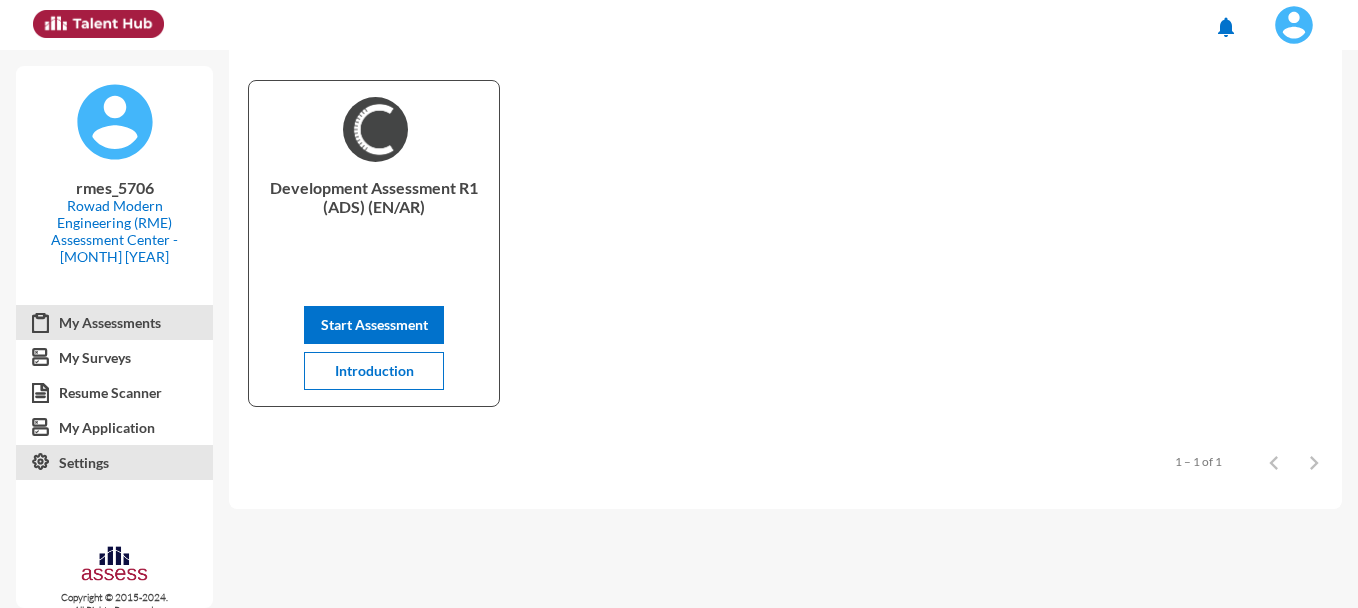click on "Settings" at bounding box center (114, 463) 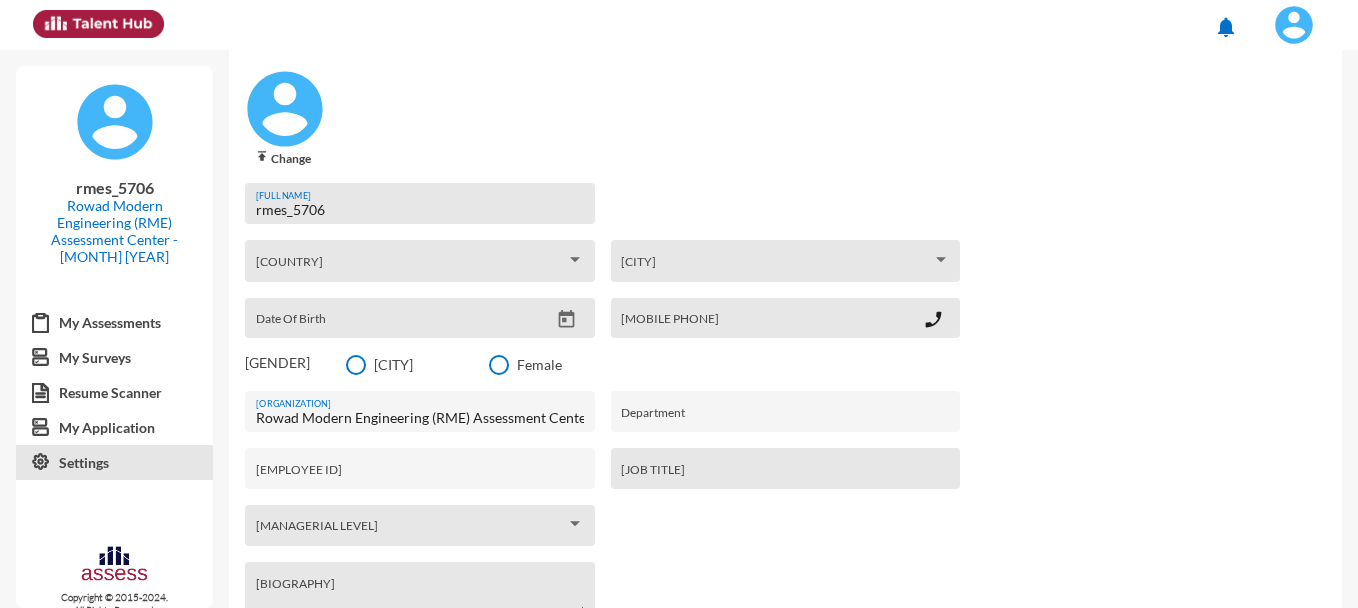 click at bounding box center [356, 365] 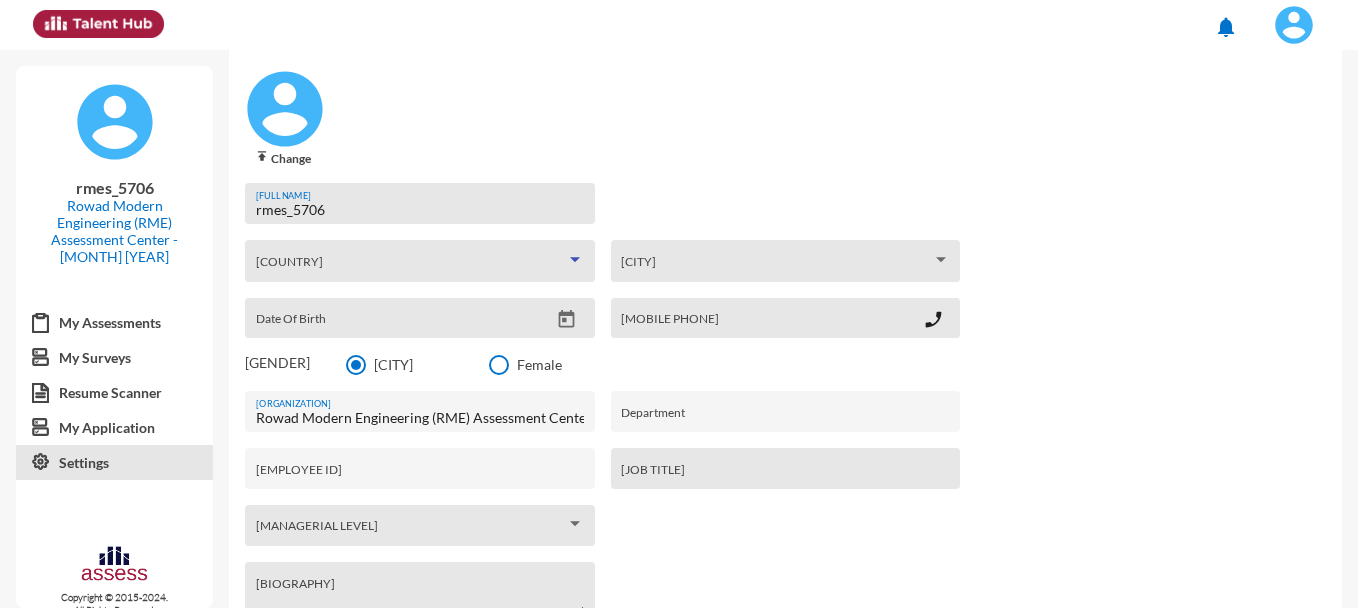click at bounding box center (575, 259) 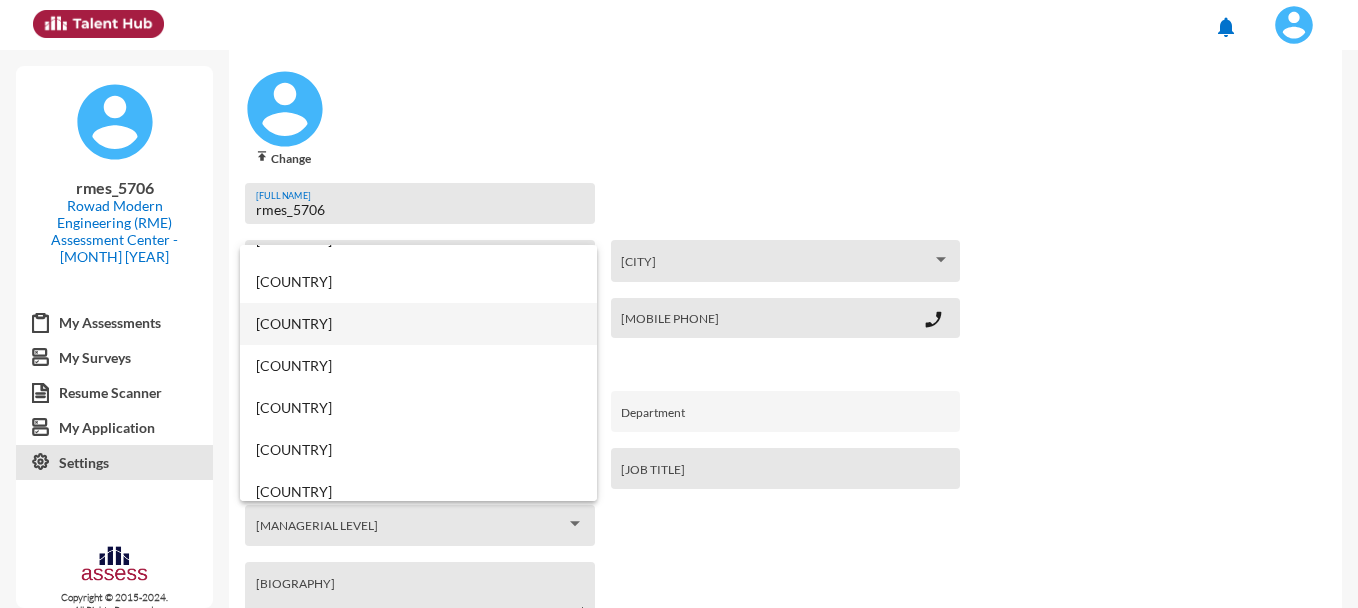 scroll, scrollTop: 1900, scrollLeft: 0, axis: vertical 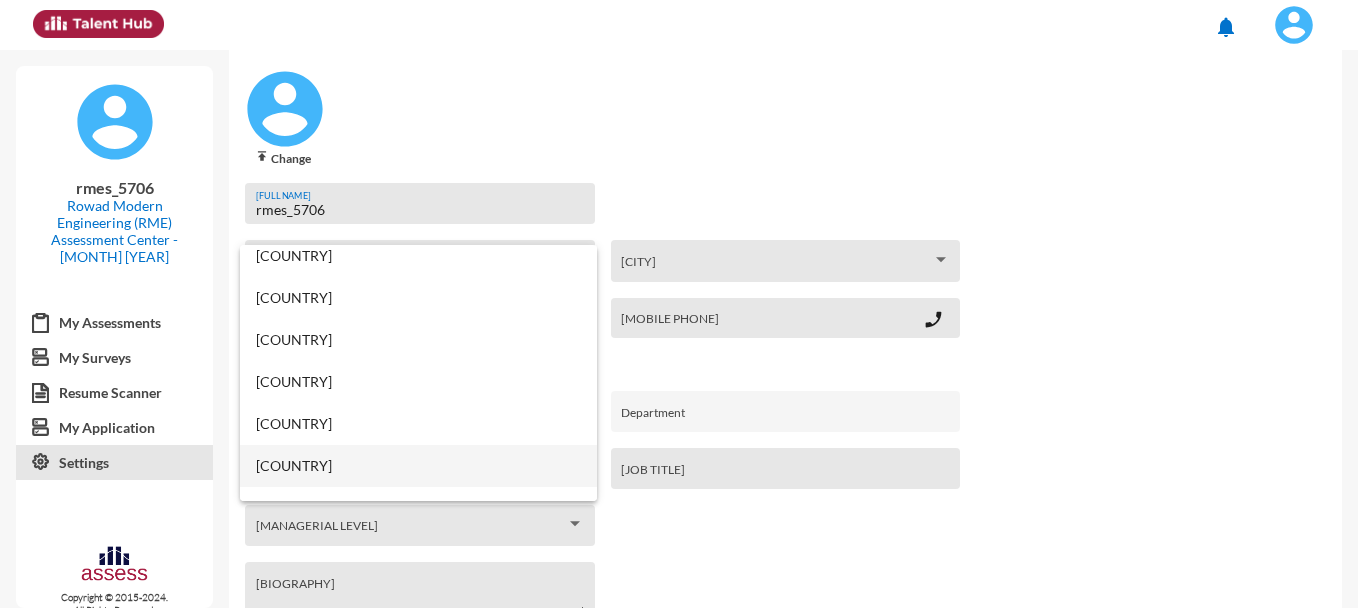 click on "[COUNTRY]" at bounding box center [418, 466] 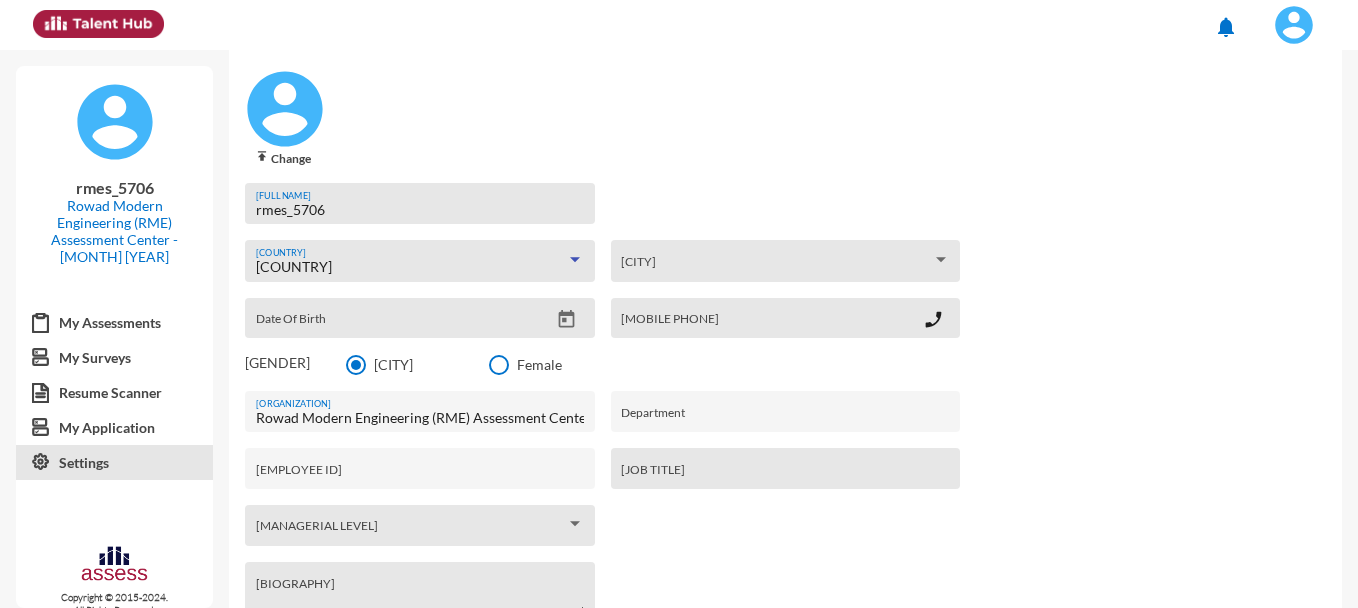 click on "publish Change rmes_5706 Full Name [COUNTRY] [CITY] [CITY] Date Of Birth Mobile Phone phone_enabled Gender   Male   Female Rowad Modern Engineering (RME) Assessment Center - [MONTH] [YEAR] Organization Department Employee ID Job Title Managerial Level Managerial Level Biography Education Field University College Field of Study Degree Grade Ex:Bachelor's Degree Ex:Grade Excellent Delete my Account Save" at bounding box center (785, 508) 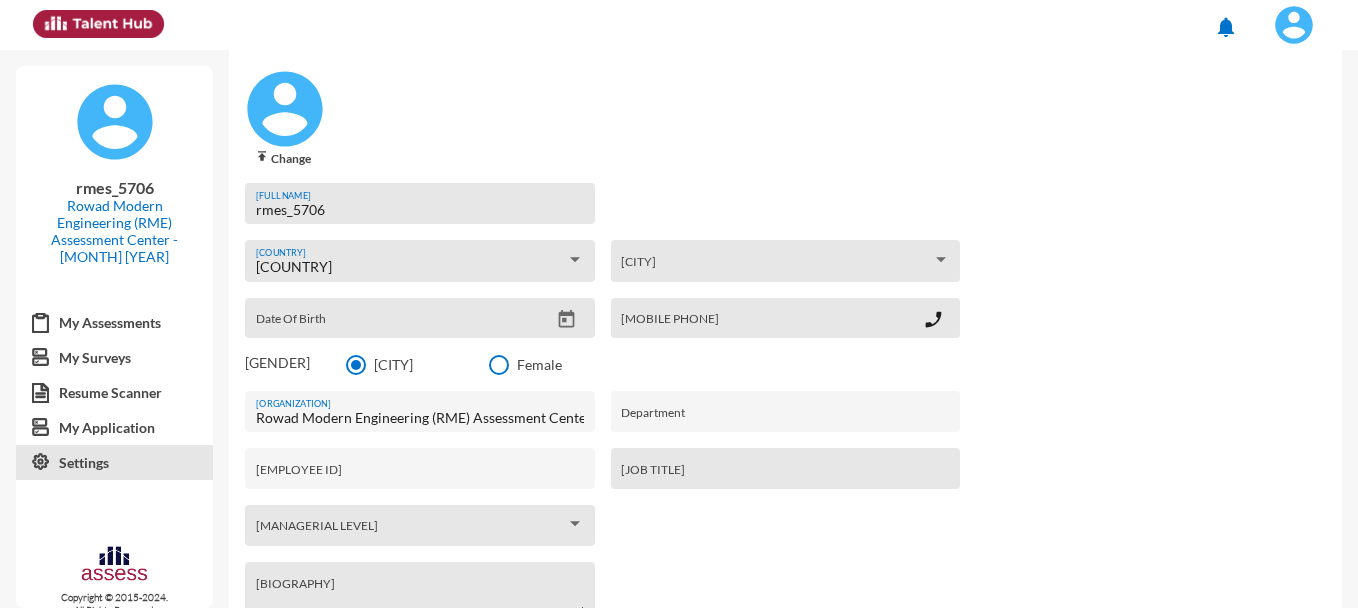 click on "[CITY] [CITY]" at bounding box center (785, 265) 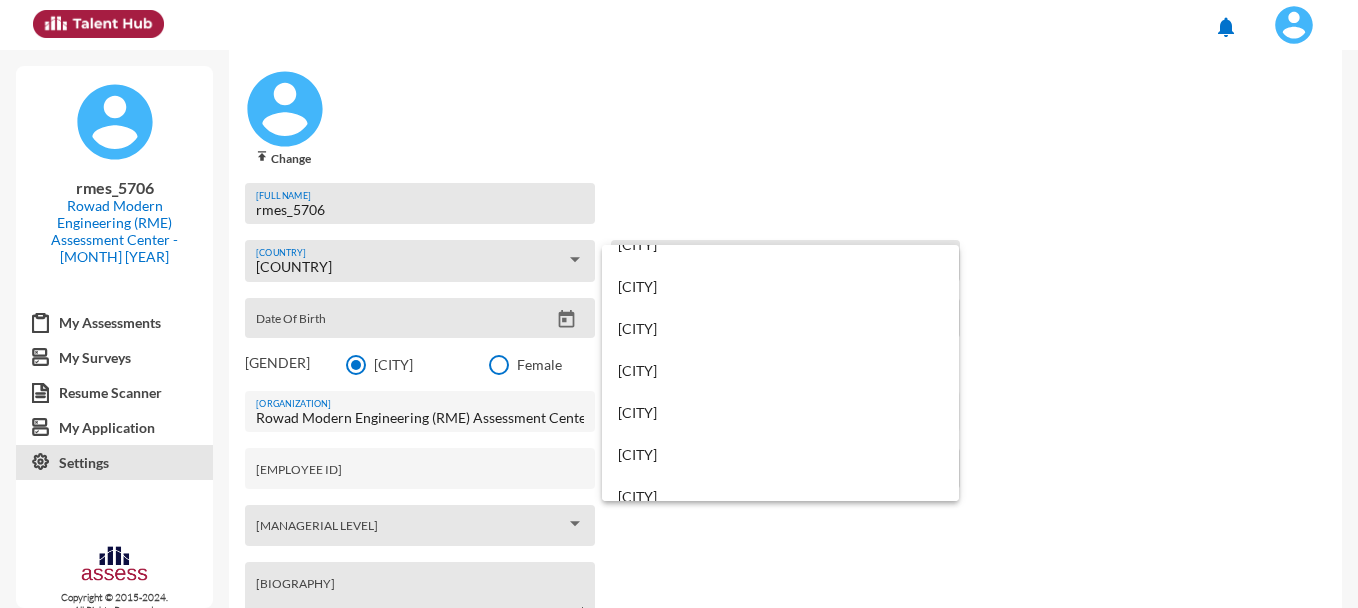 scroll, scrollTop: 400, scrollLeft: 0, axis: vertical 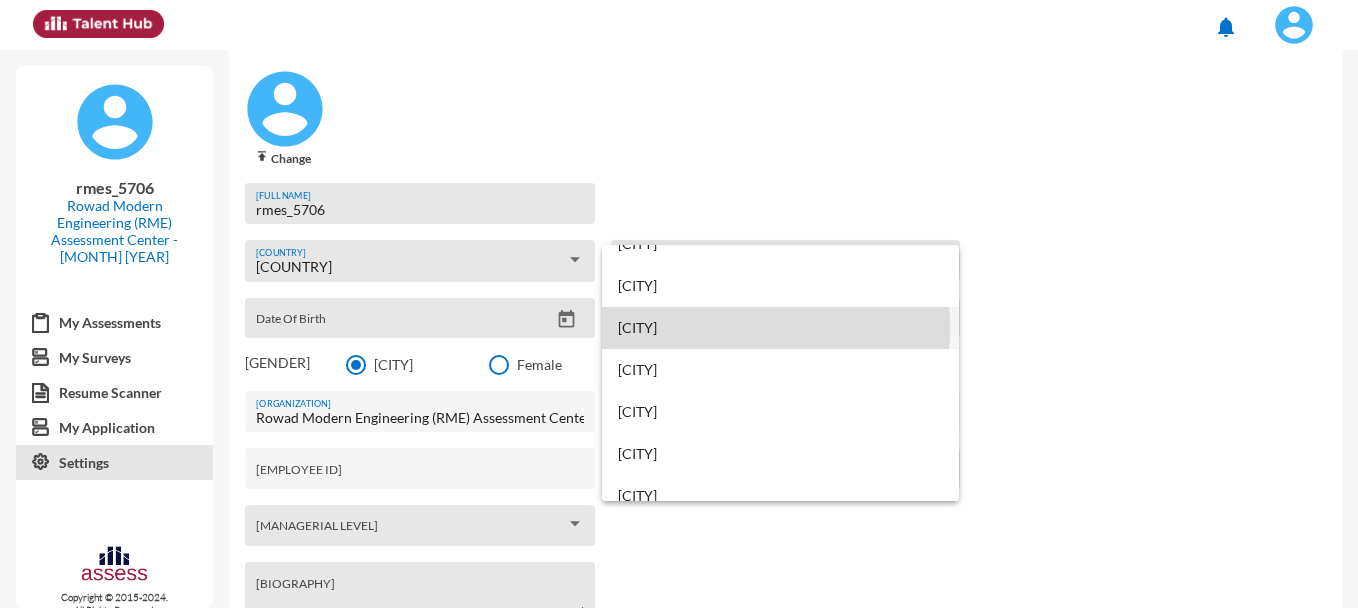 click on "[CITY]" at bounding box center [780, 328] 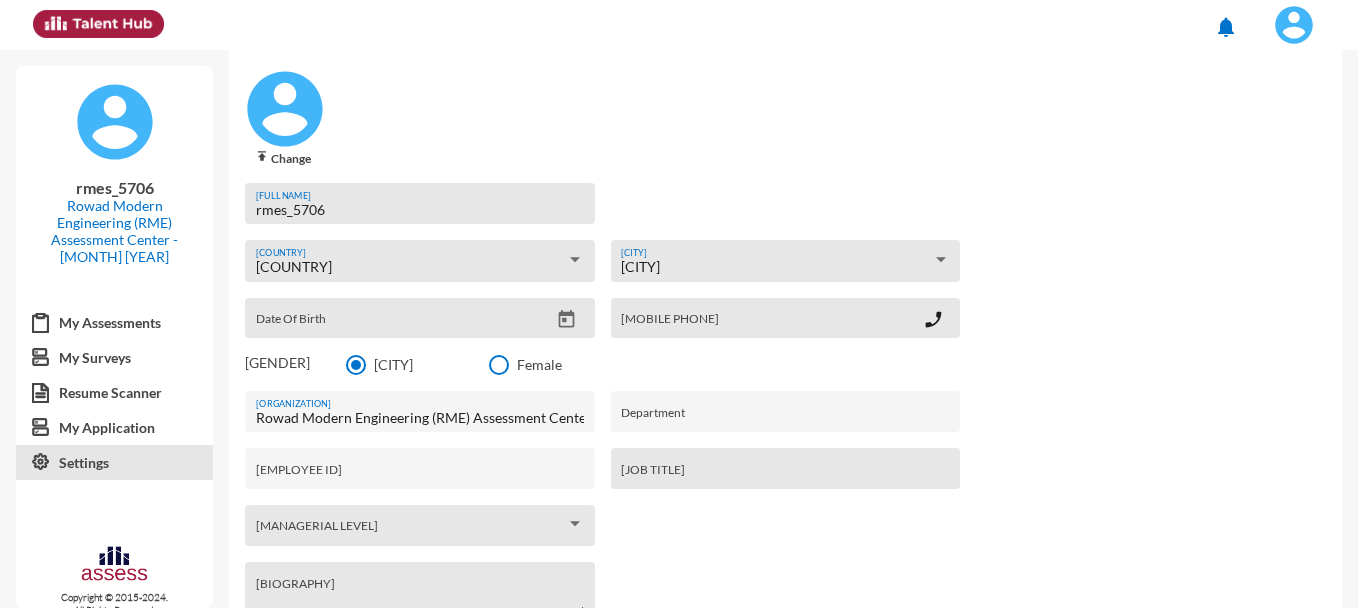 click on "publish Change rmes_5706 Full Name [COUNTRY] [CITY] Date Of Birth Mobile Phone phone_enabled Gender   Male   Female Rowad Modern Engineering (RME) Assessment Center - [MONTH] [YEAR] Organization Department Employee ID Job Title Managerial Level Managerial Level Biography Education Field University College Field of Study Degree Grade Ex:Bachelor's Degree Ex:Grade Excellent Delete my Account Save" at bounding box center (785, 508) 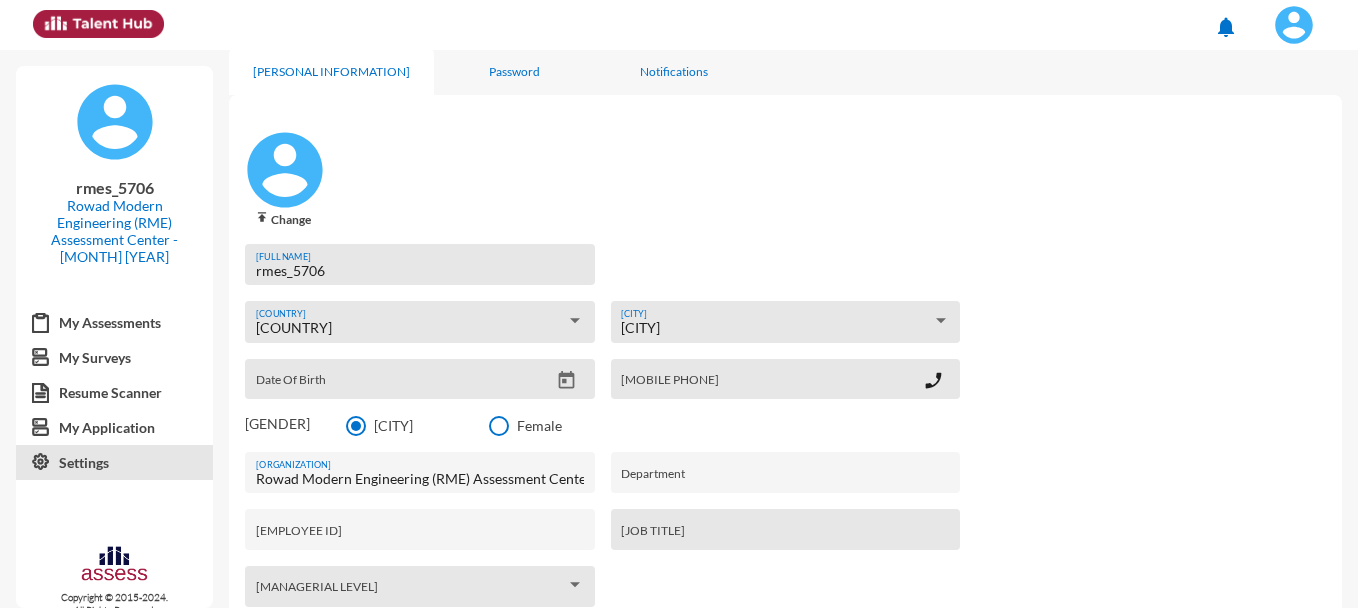 scroll, scrollTop: 0, scrollLeft: 0, axis: both 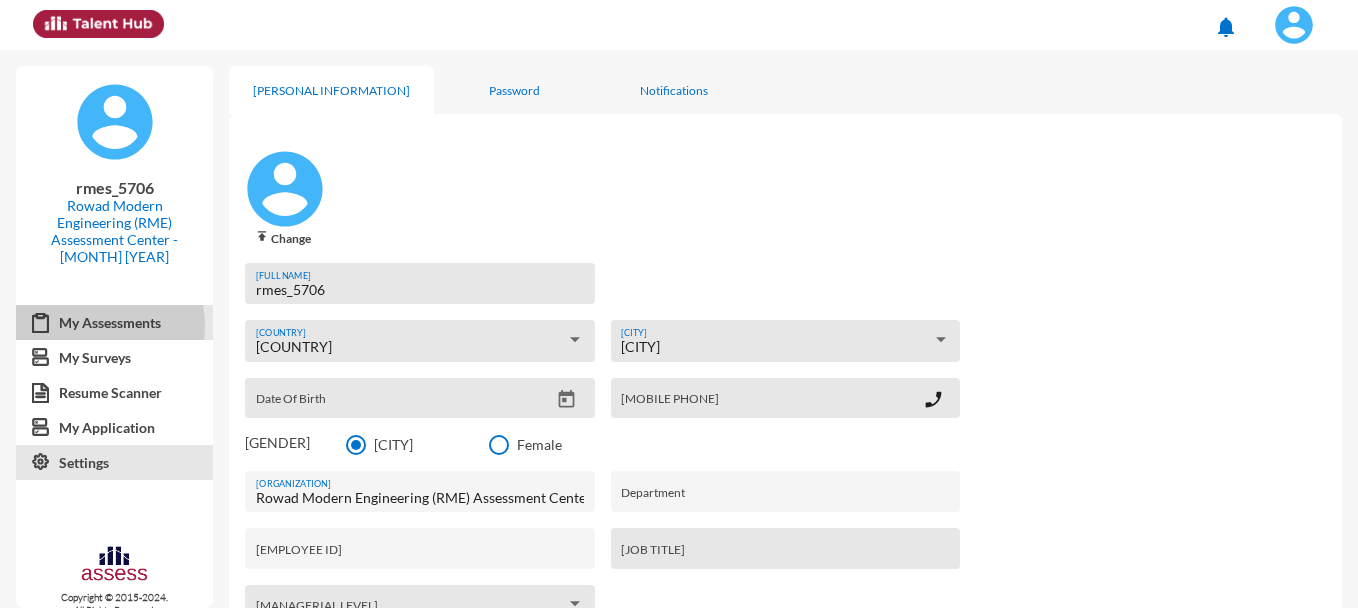click on "My Assessments" at bounding box center (114, 323) 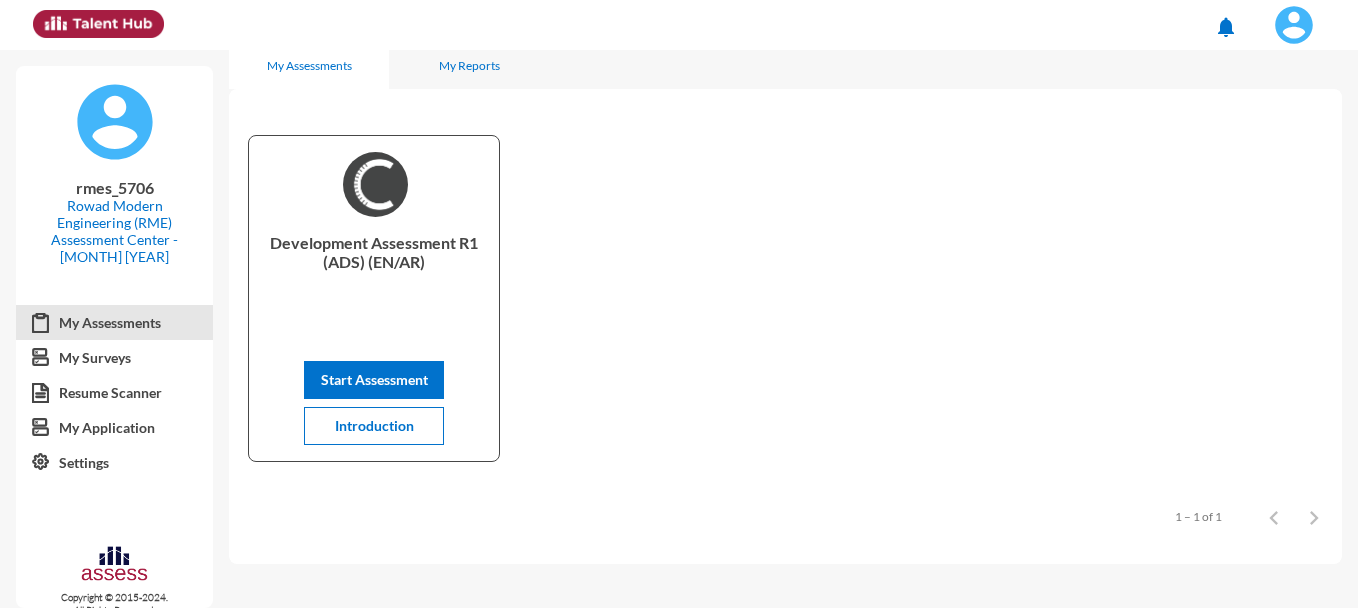 scroll, scrollTop: 0, scrollLeft: 0, axis: both 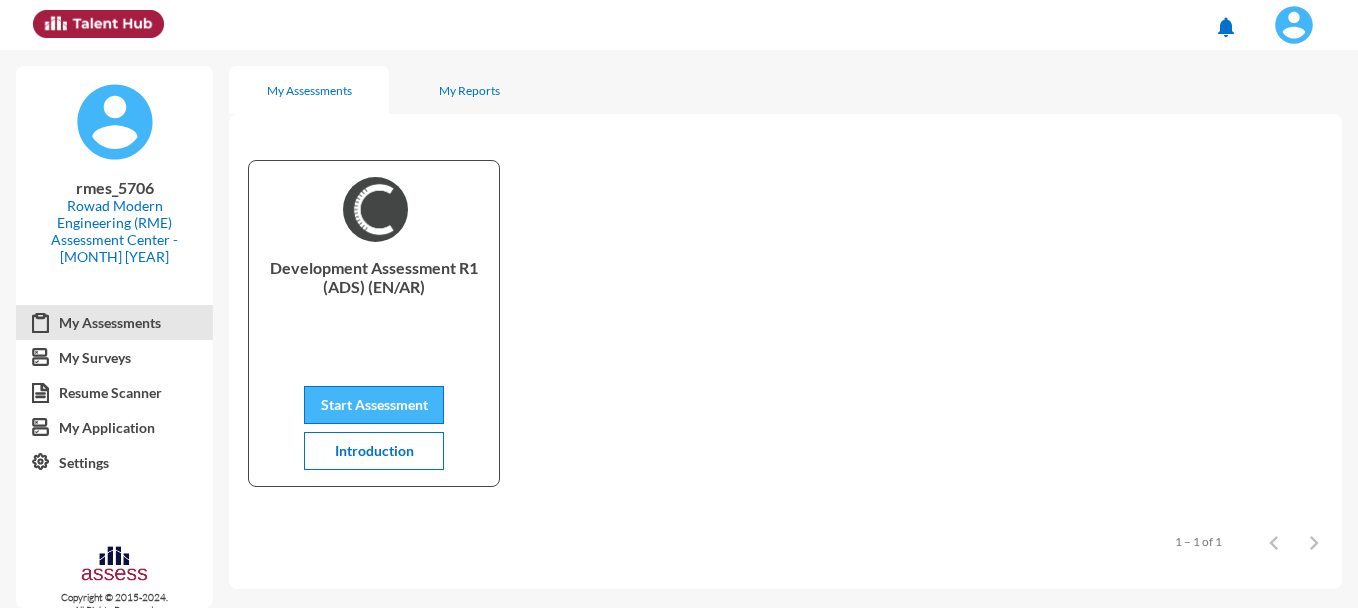 click on "Start Assessment" at bounding box center [374, 404] 